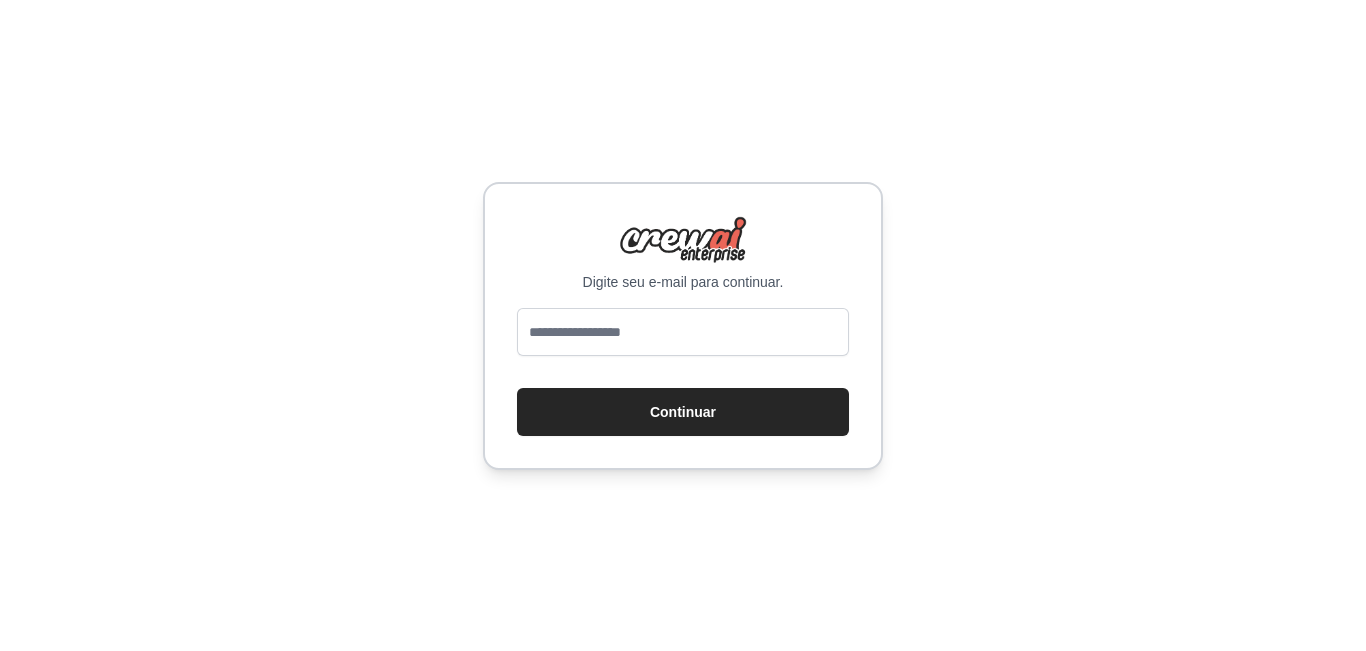 scroll, scrollTop: 0, scrollLeft: 0, axis: both 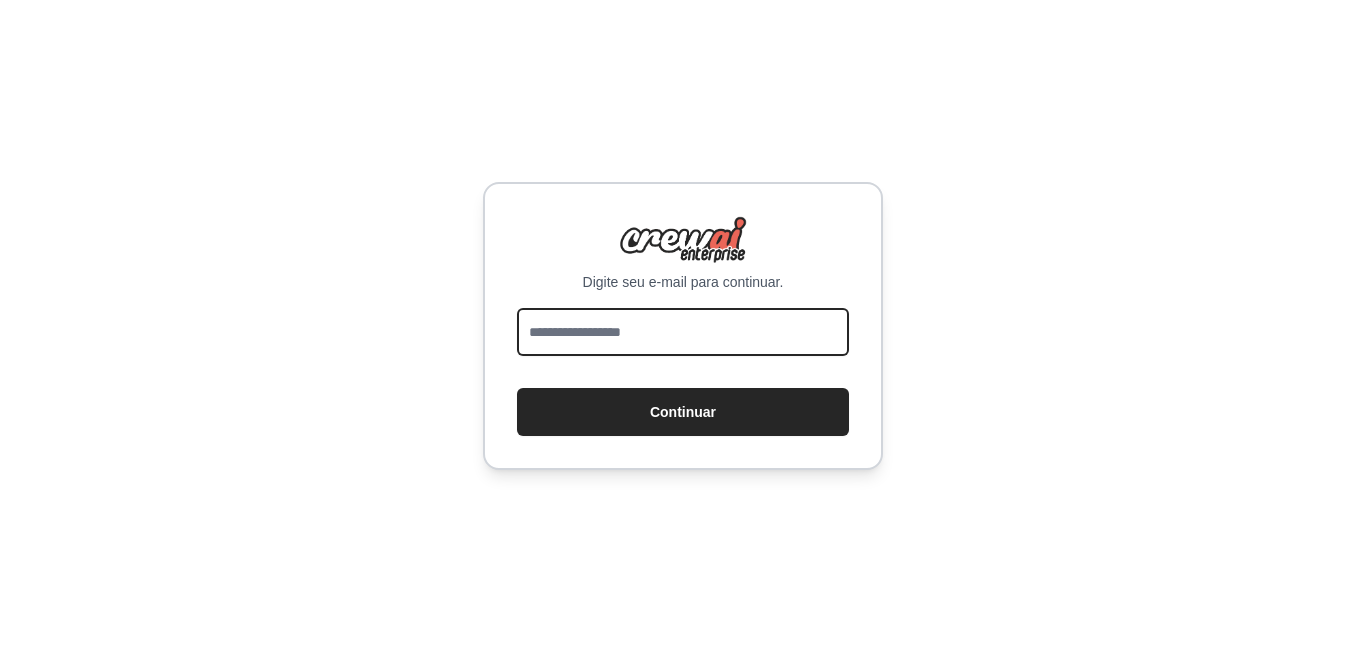 click at bounding box center (683, 332) 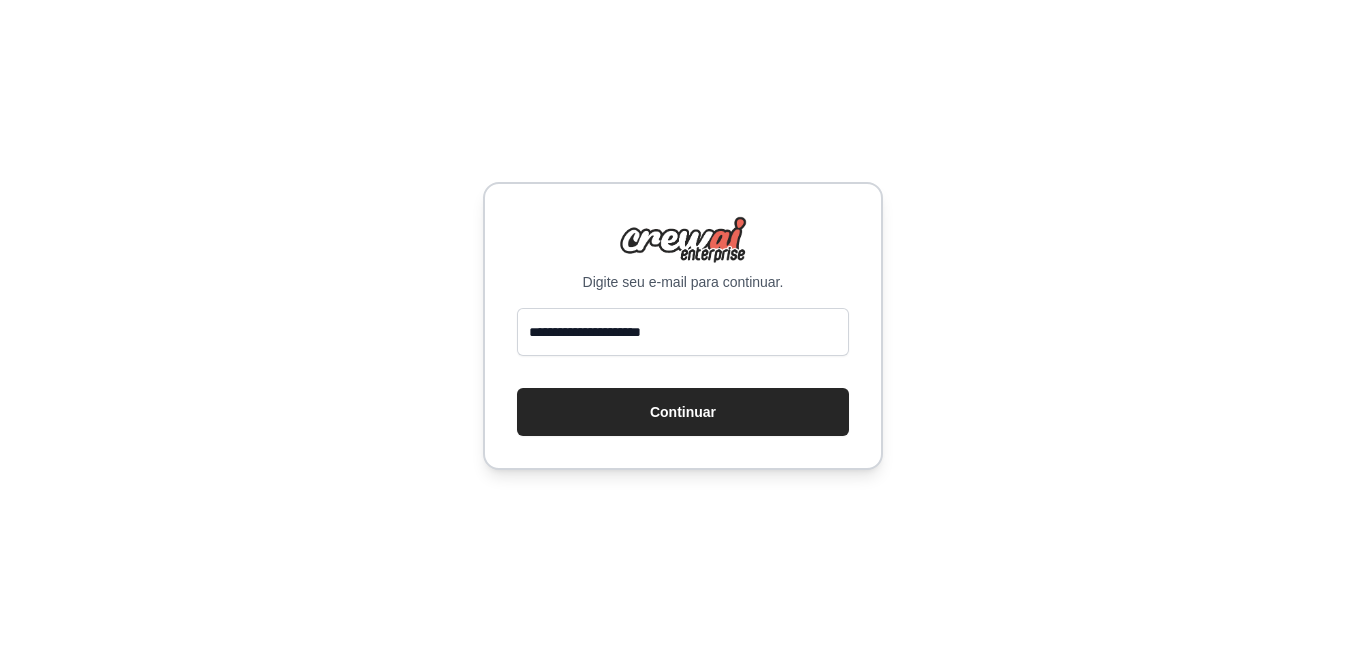 drag, startPoint x: 726, startPoint y: 359, endPoint x: 737, endPoint y: 343, distance: 19.416489 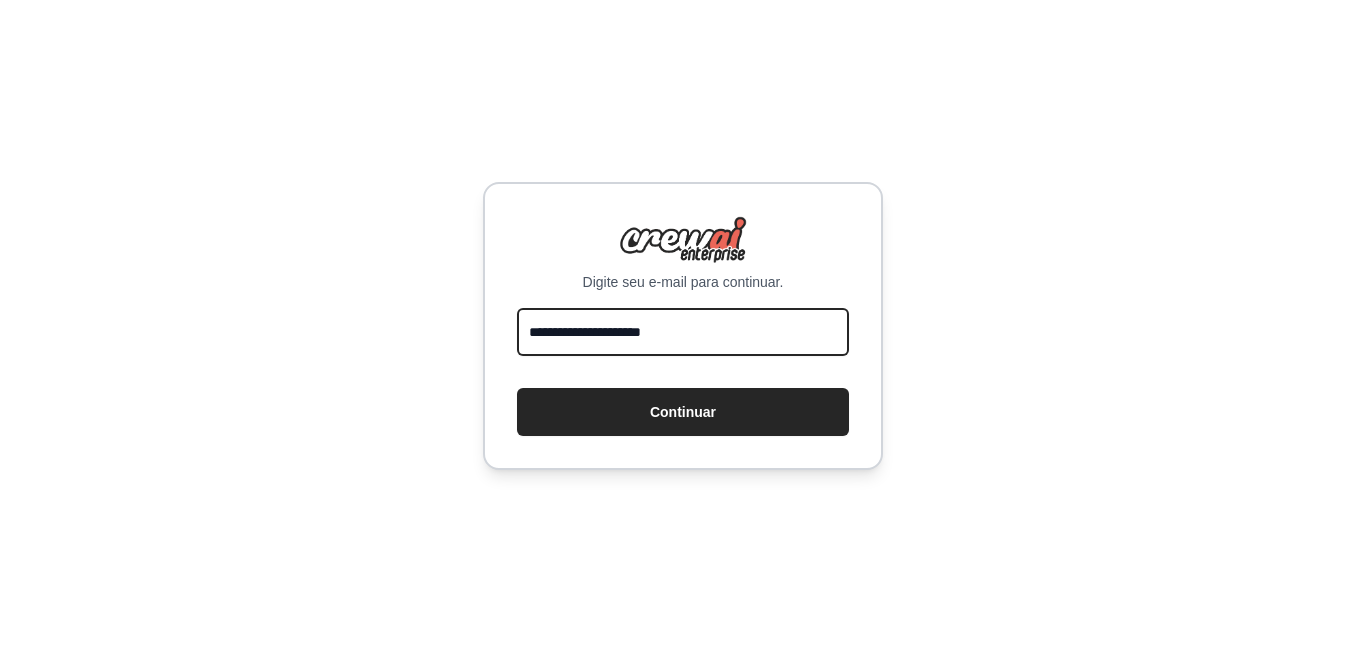 click on "**********" at bounding box center [683, 332] 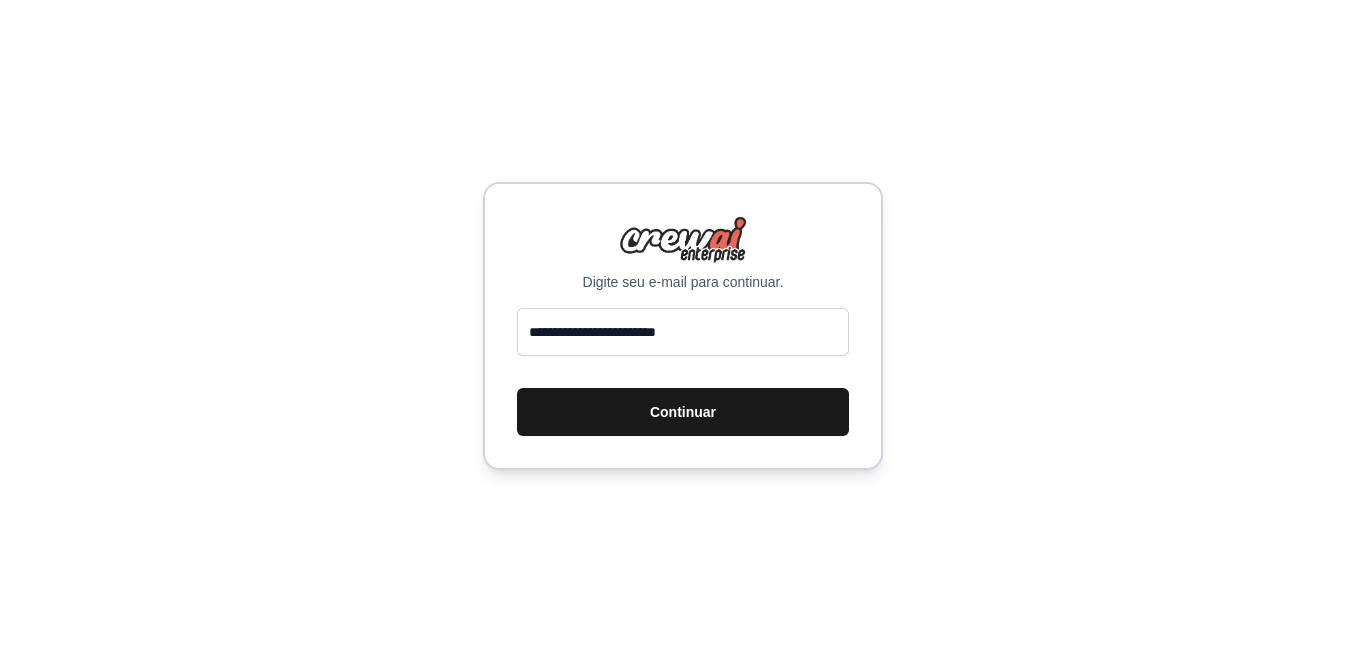 click on "Continuar" at bounding box center [683, 412] 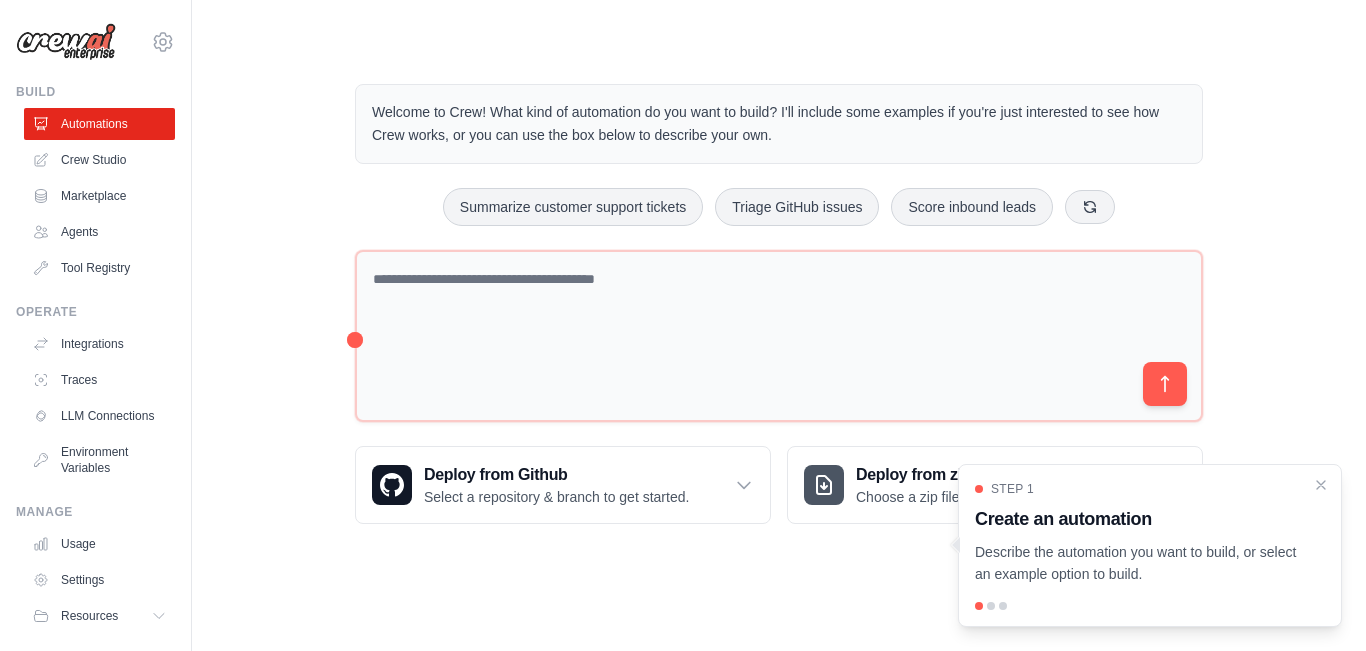 scroll, scrollTop: 0, scrollLeft: 0, axis: both 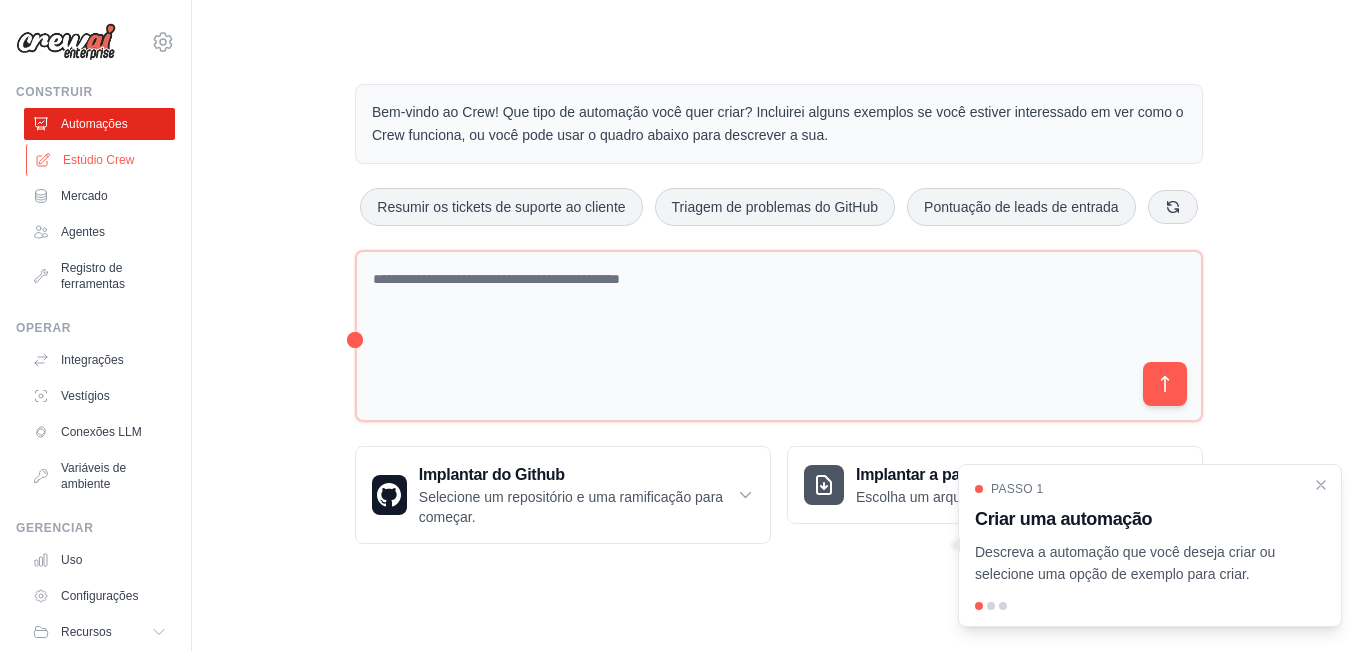 click on "Estúdio Crew" at bounding box center (101, 160) 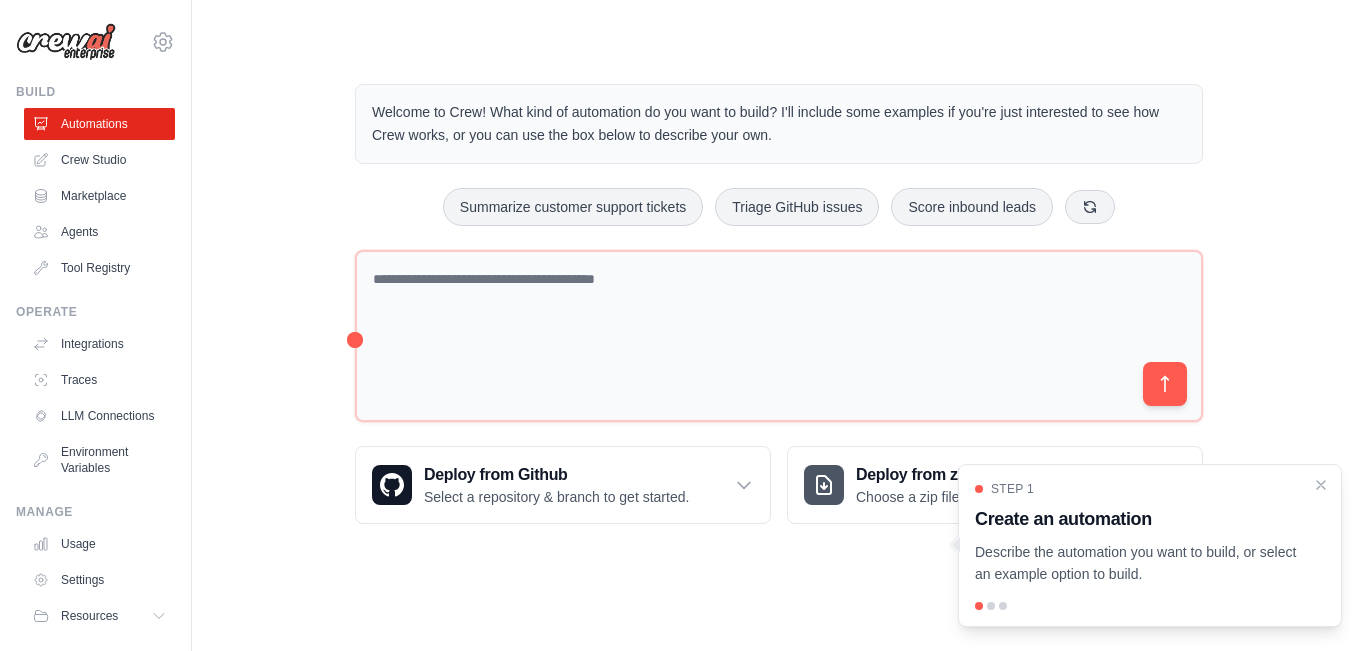 scroll, scrollTop: 0, scrollLeft: 0, axis: both 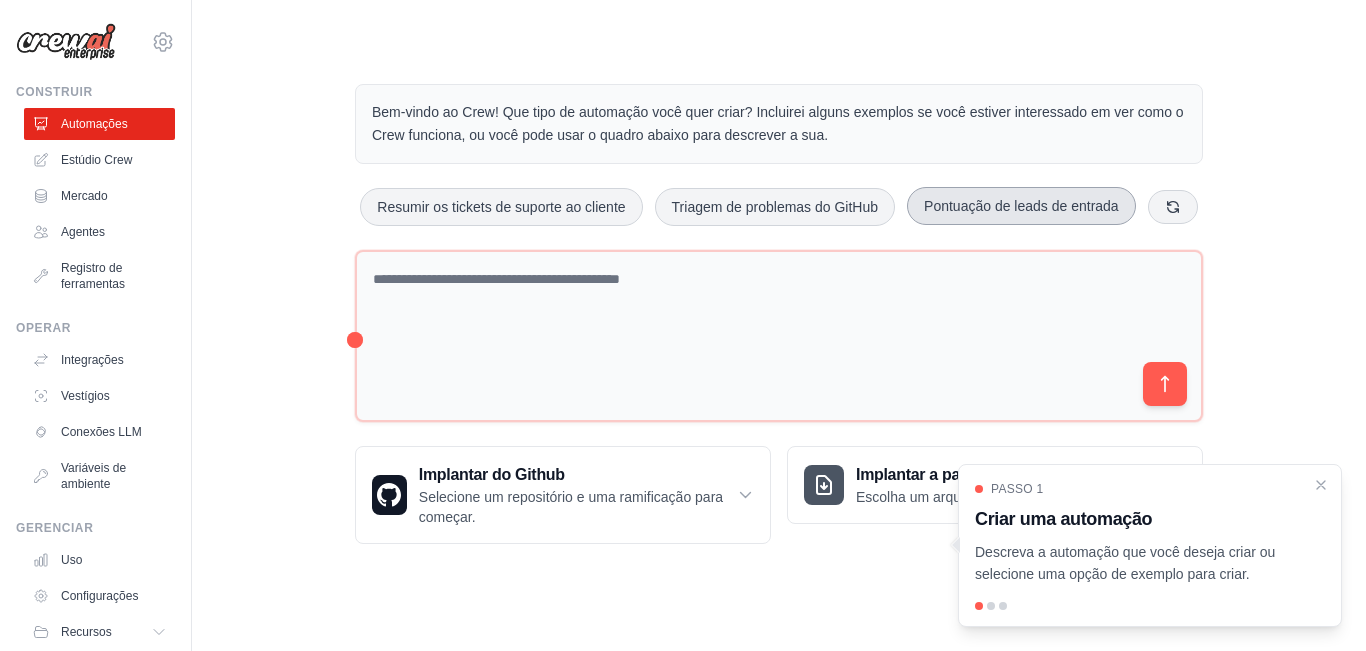 click on "Pontuação de leads de entrada" at bounding box center [1021, 206] 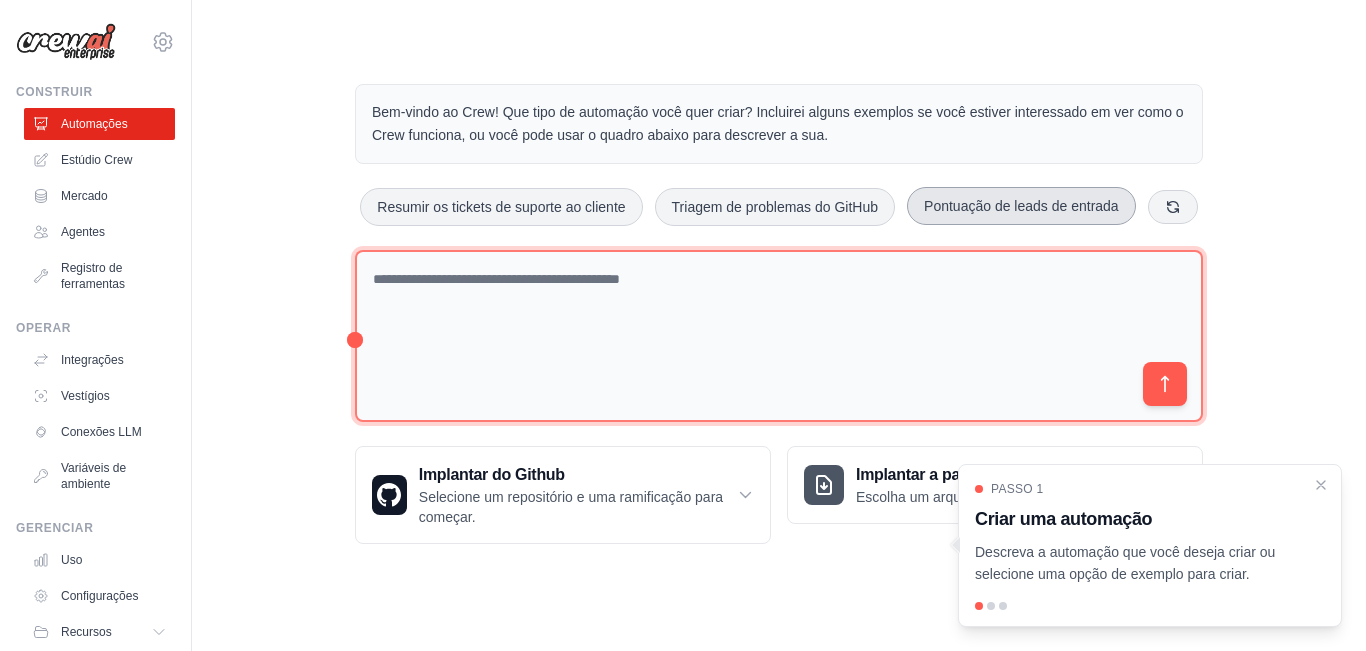 type on "**********" 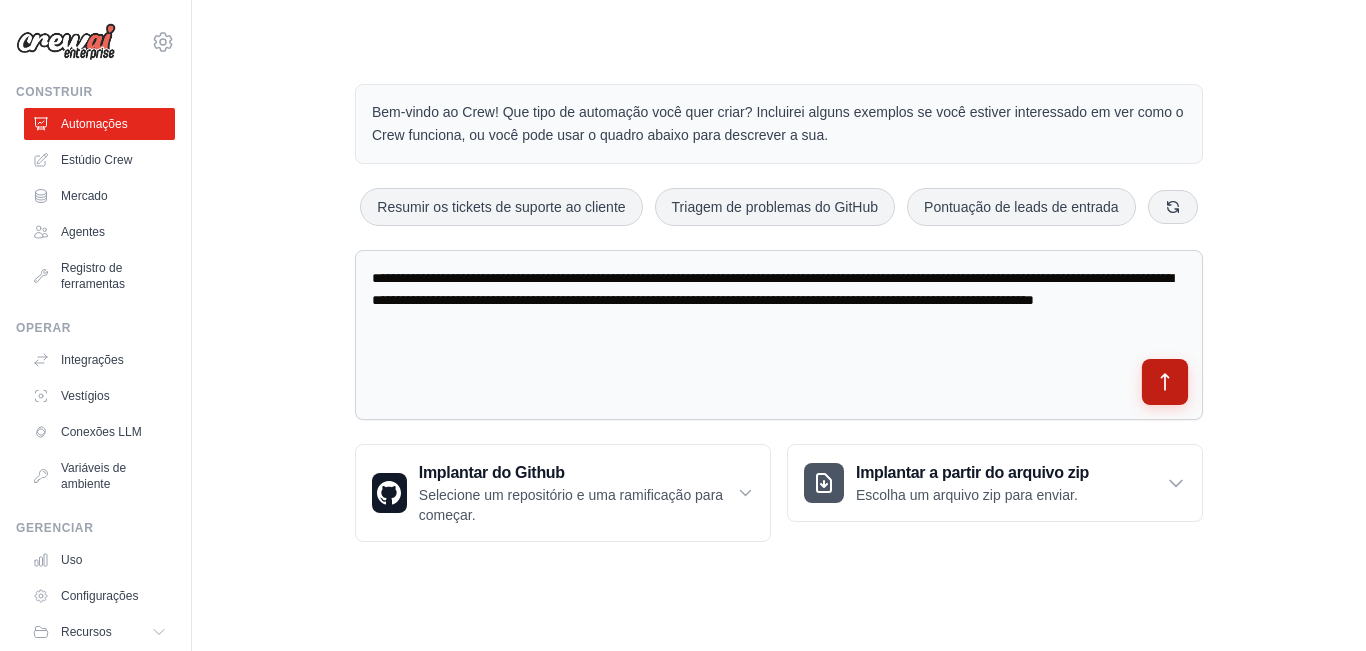 click 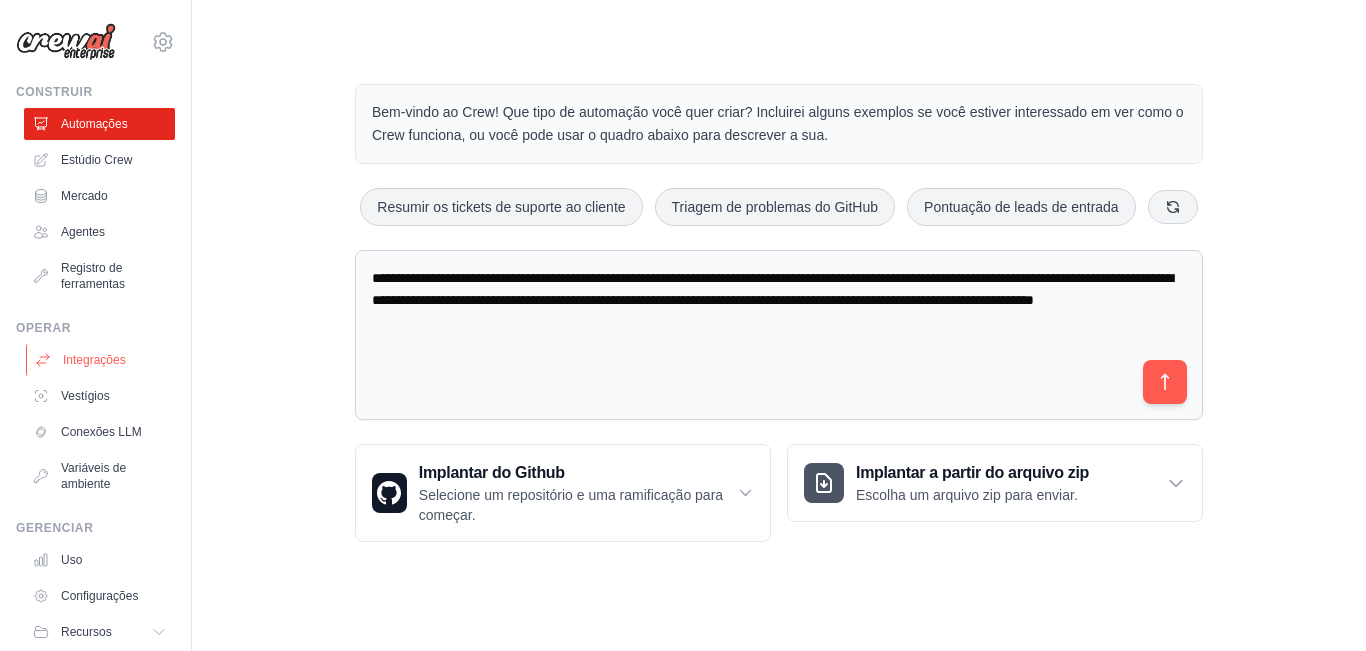 click on "Integrações" at bounding box center [94, 360] 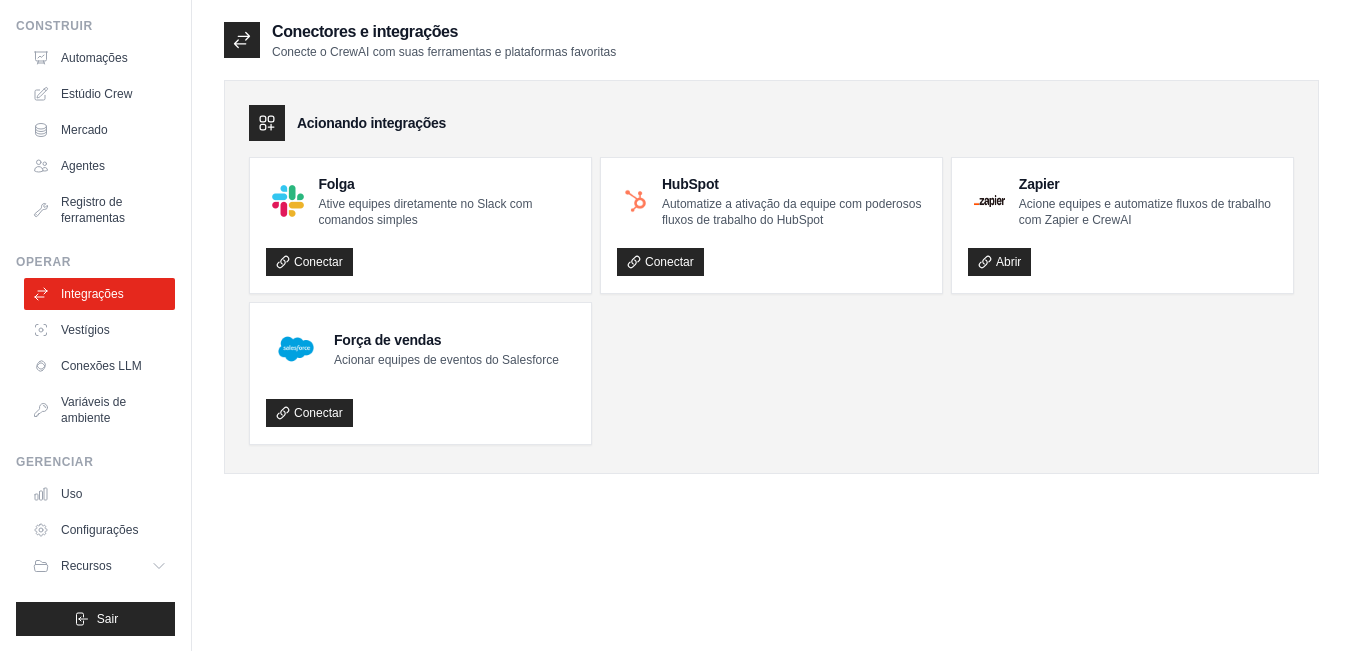 scroll, scrollTop: 67, scrollLeft: 0, axis: vertical 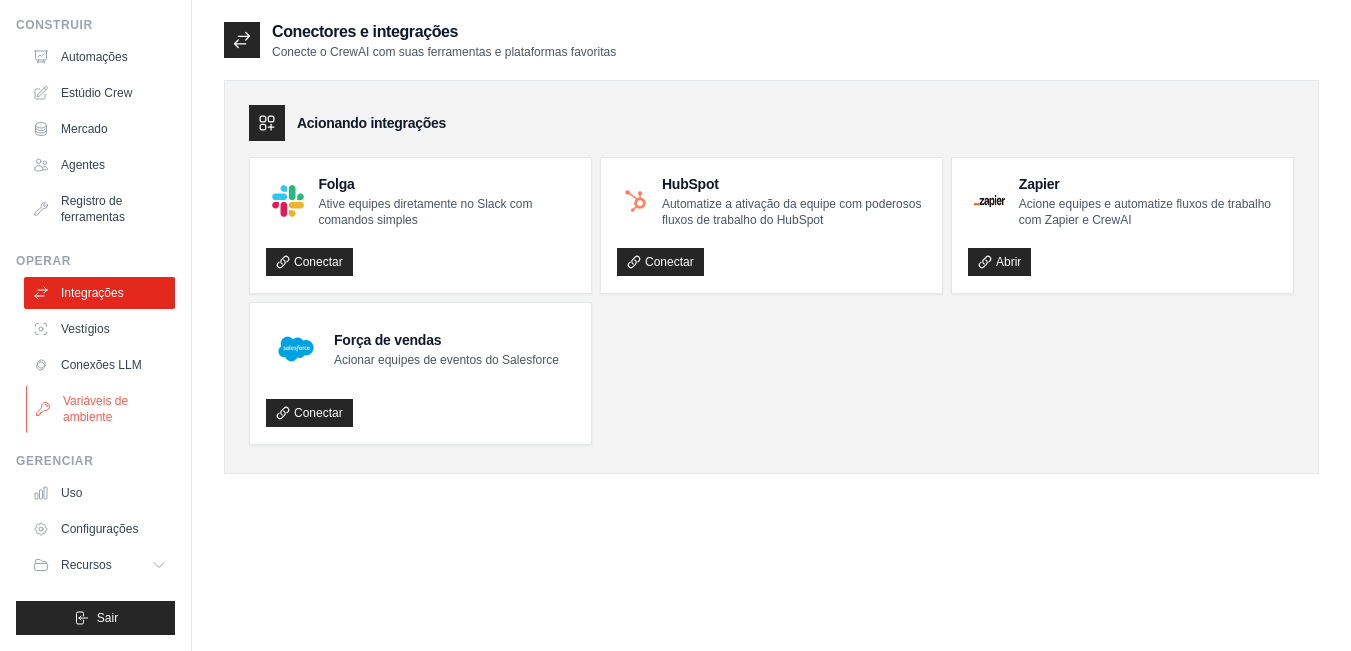 click on "Variáveis de ambiente" at bounding box center (95, 409) 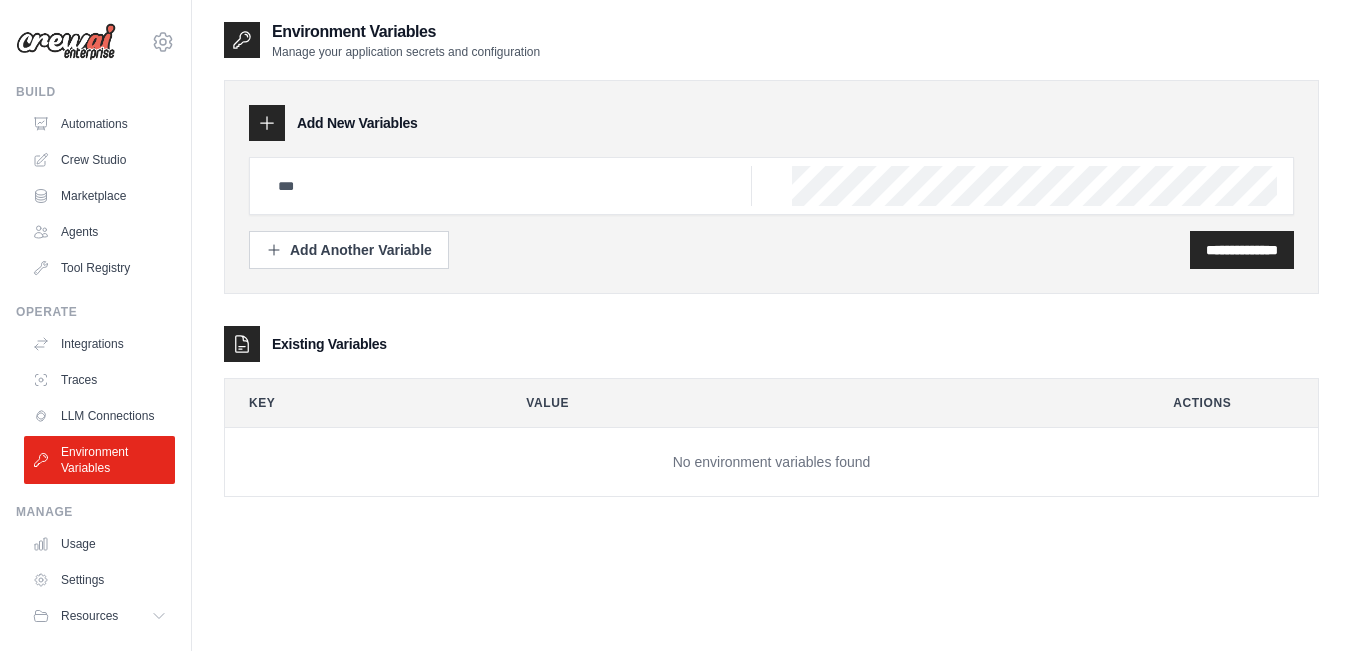 click on "LLM Connections" at bounding box center [99, 416] 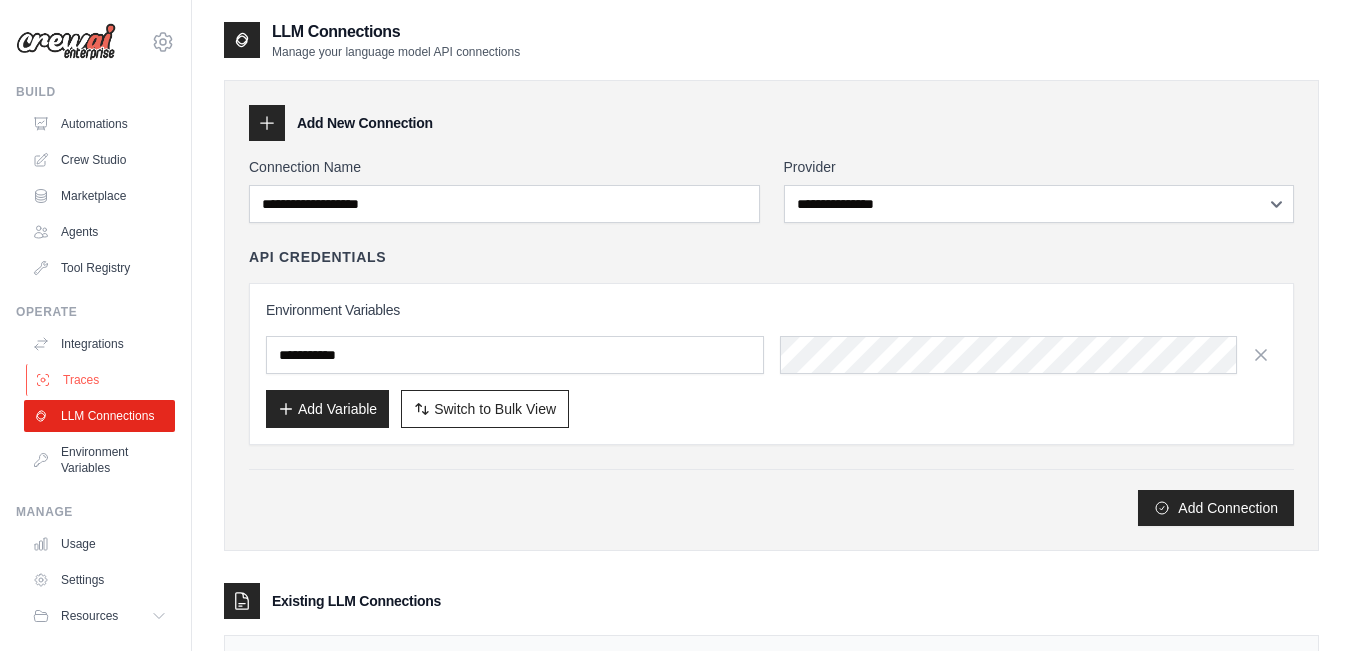 click on "Traces" at bounding box center (101, 380) 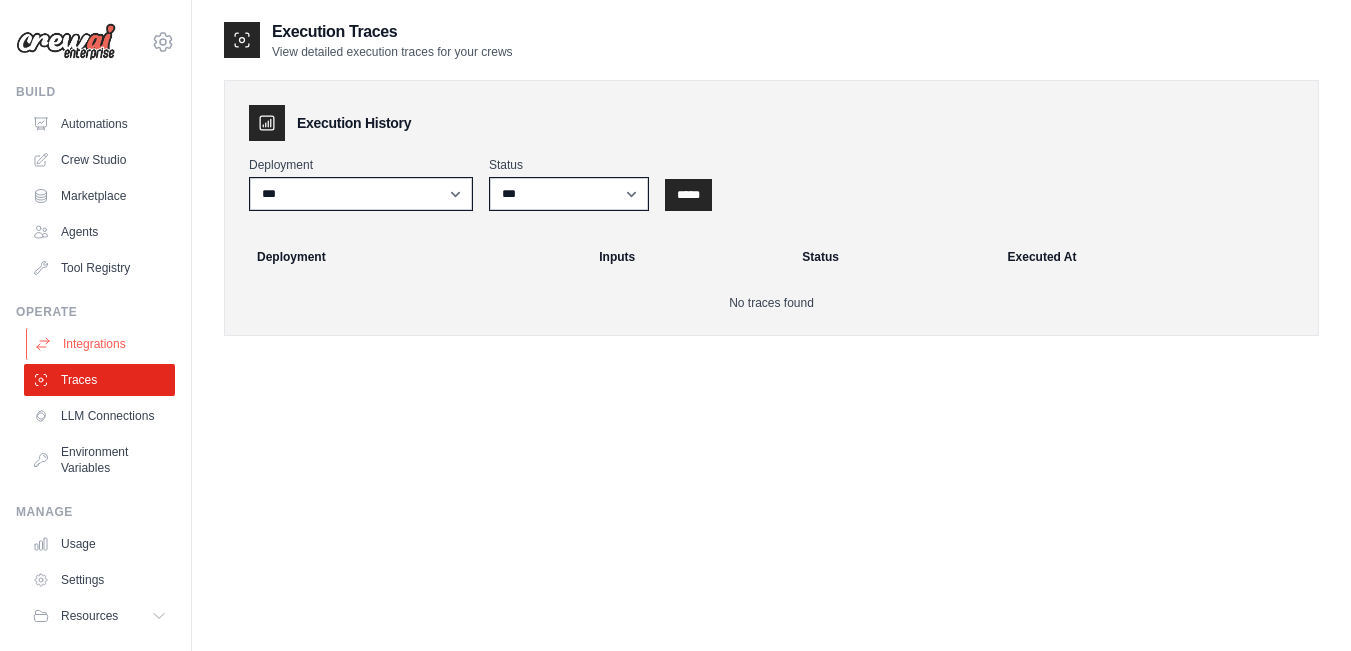 click on "Integrations" at bounding box center [101, 344] 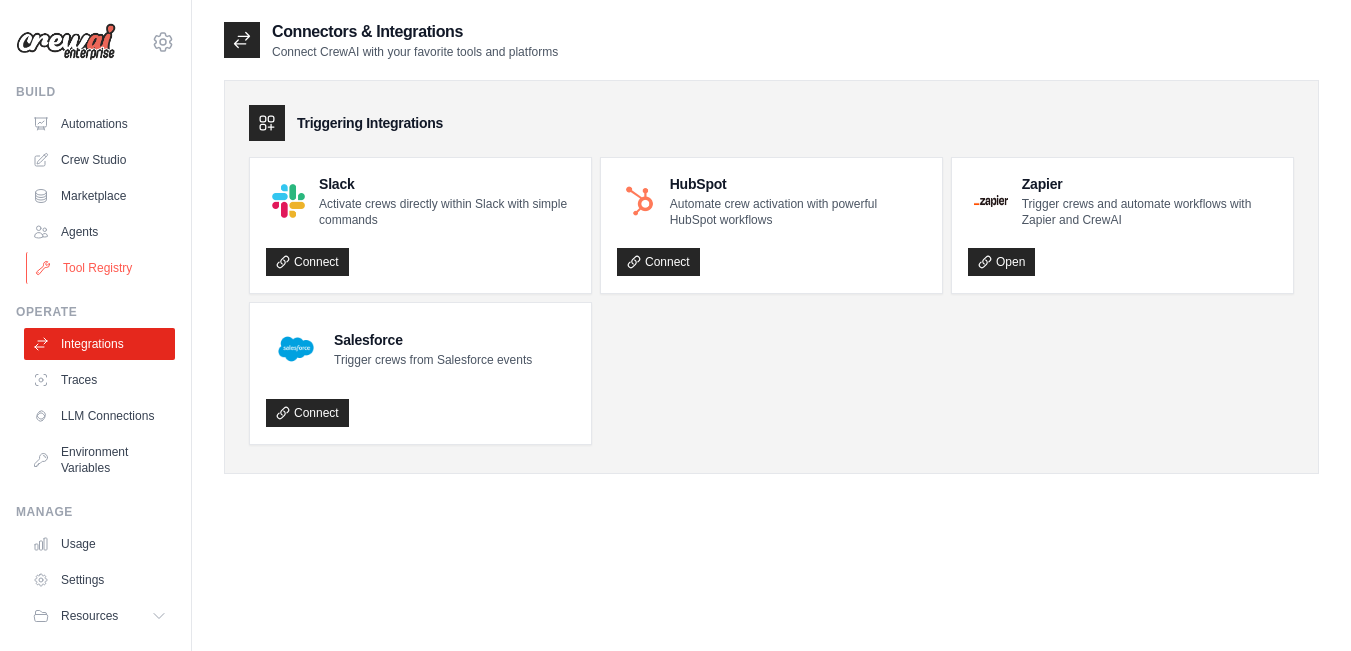 click on "Tool Registry" at bounding box center (101, 268) 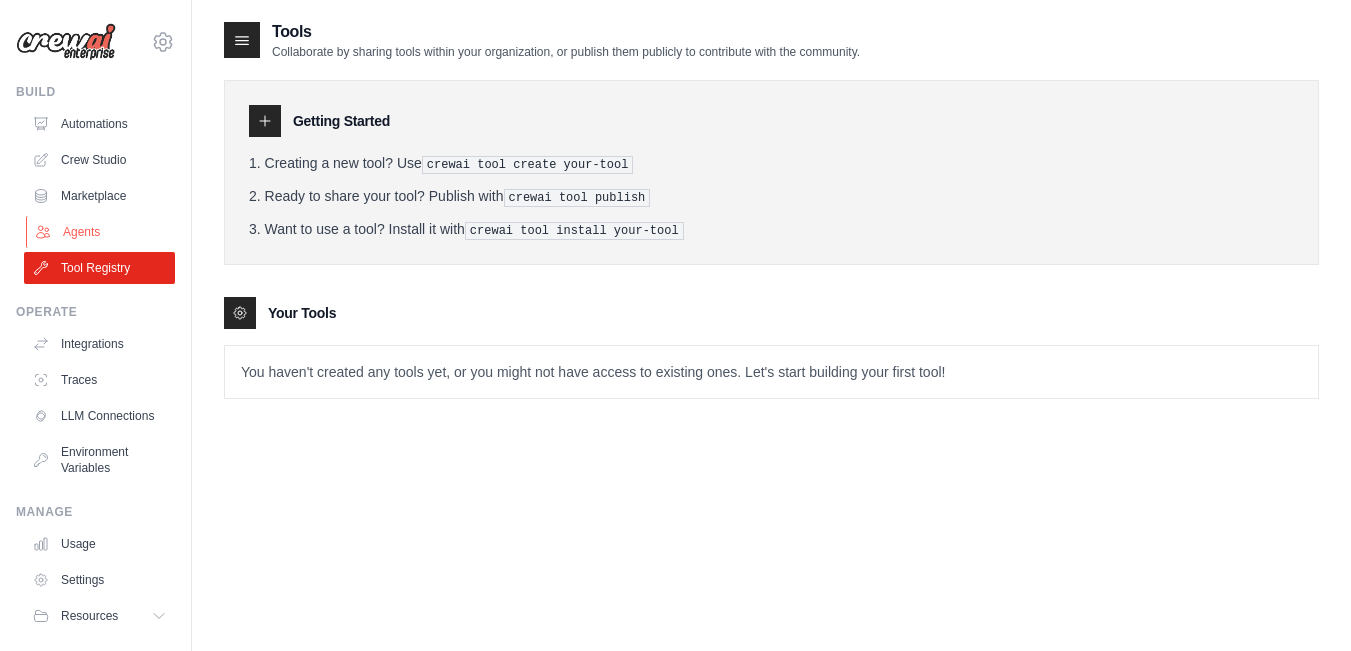 click on "Agents" at bounding box center (101, 232) 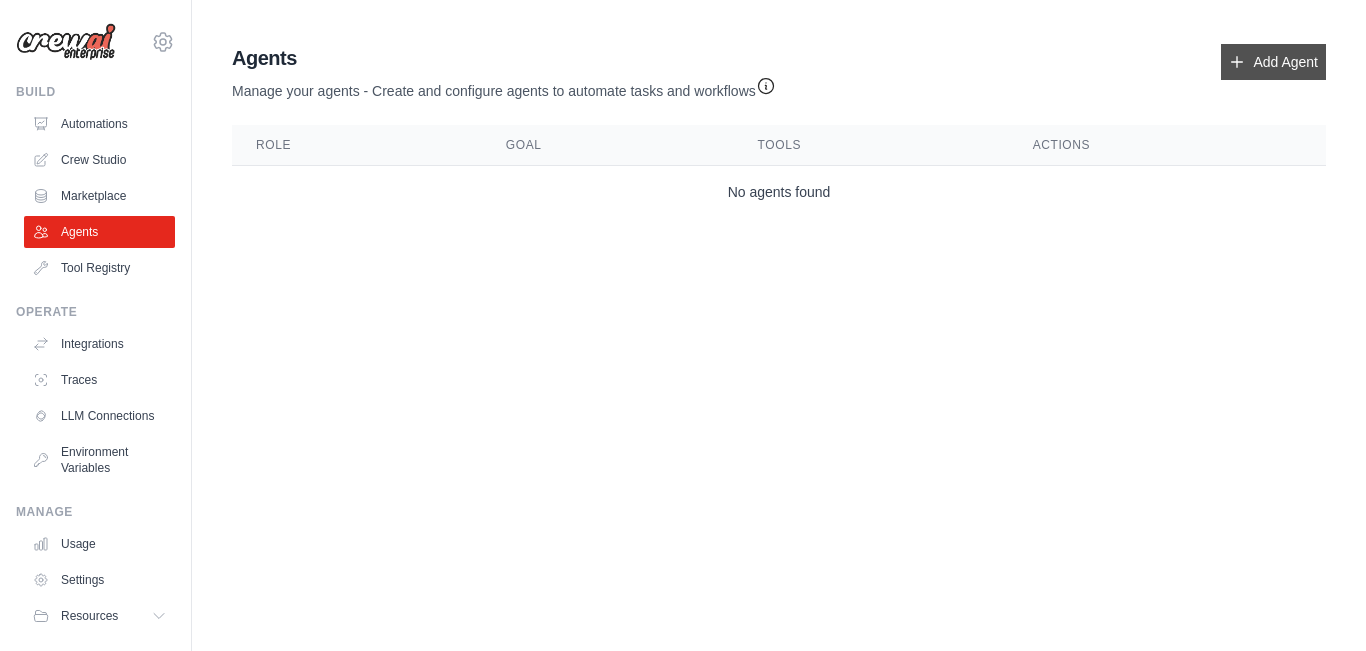 click on "Add Agent" at bounding box center [1273, 62] 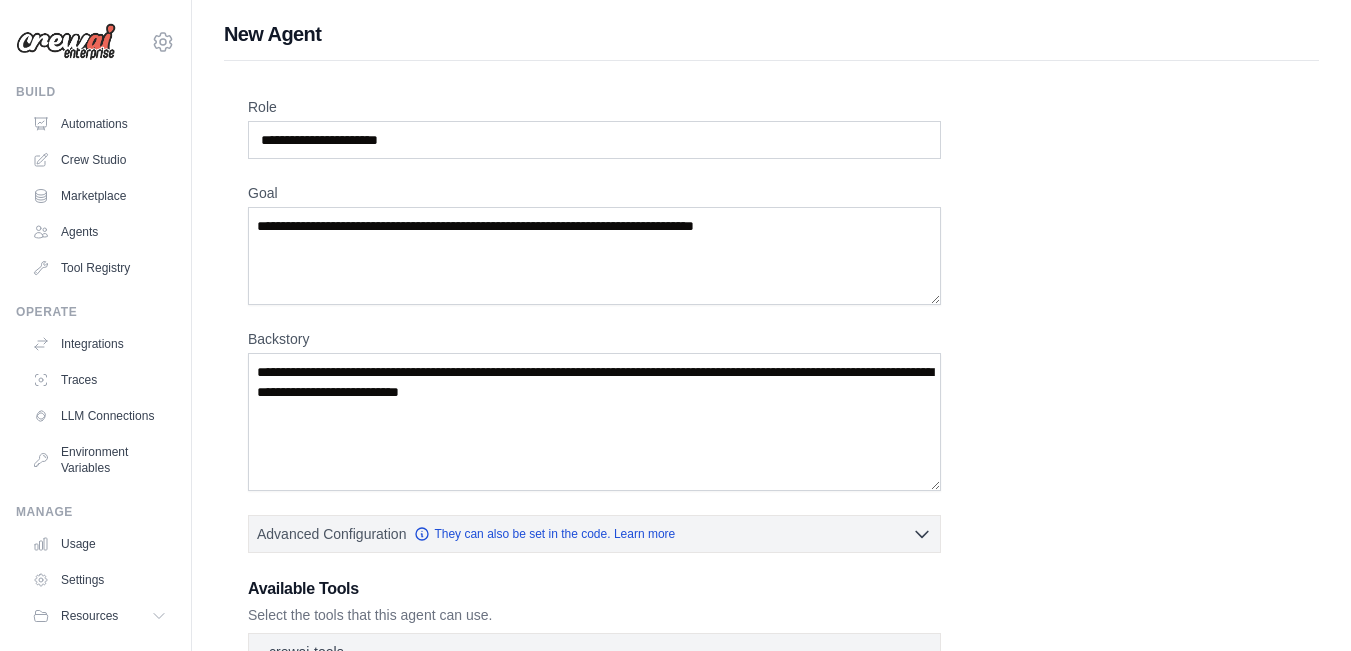 scroll, scrollTop: 332, scrollLeft: 0, axis: vertical 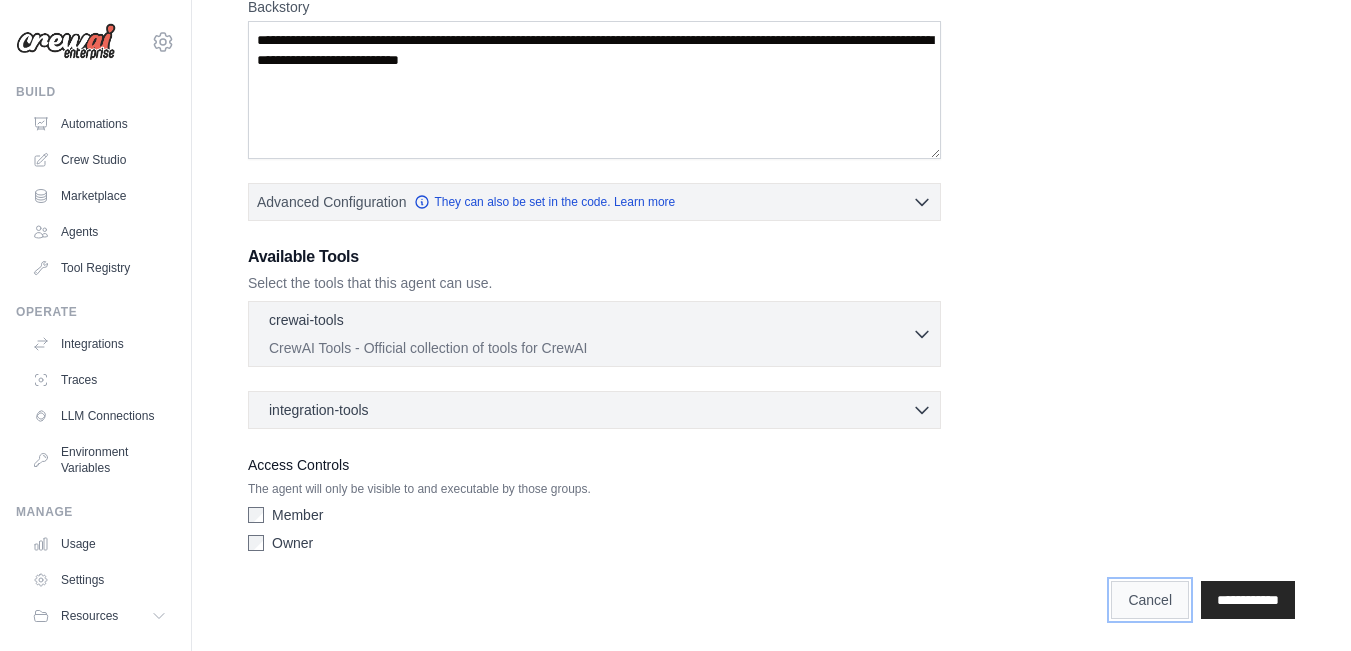 click on "Cancel" at bounding box center [1150, 600] 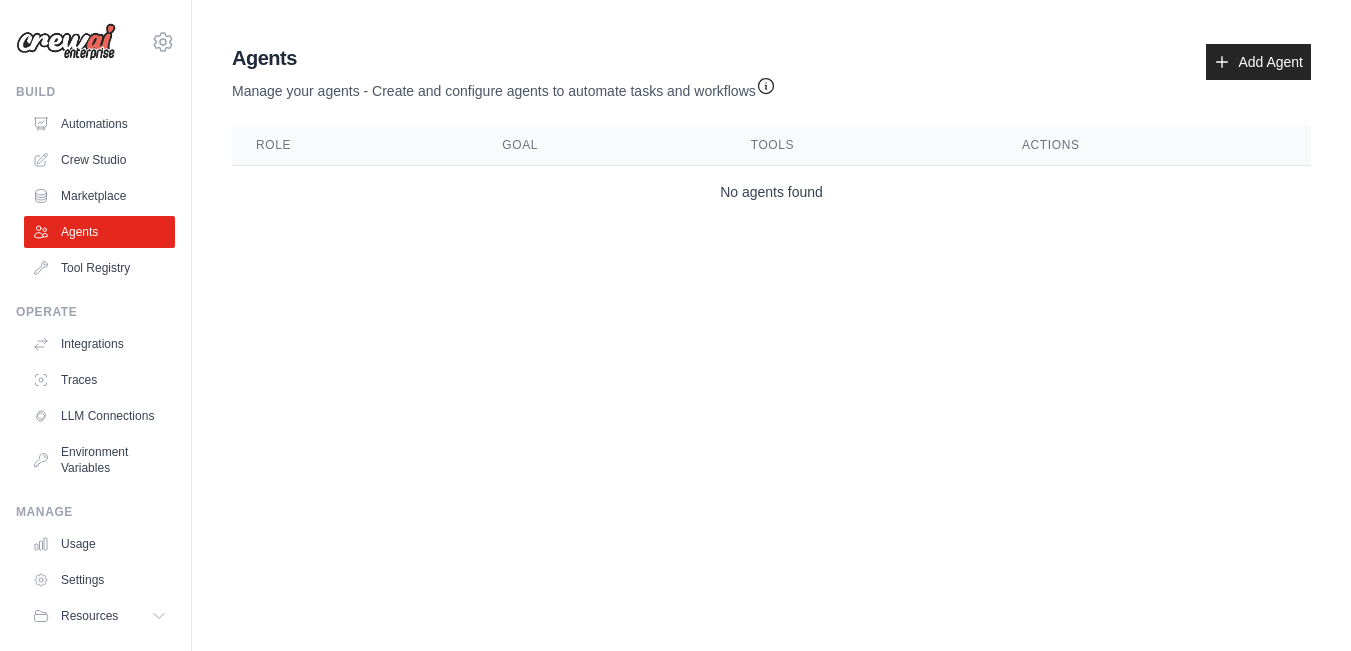 scroll, scrollTop: 0, scrollLeft: 0, axis: both 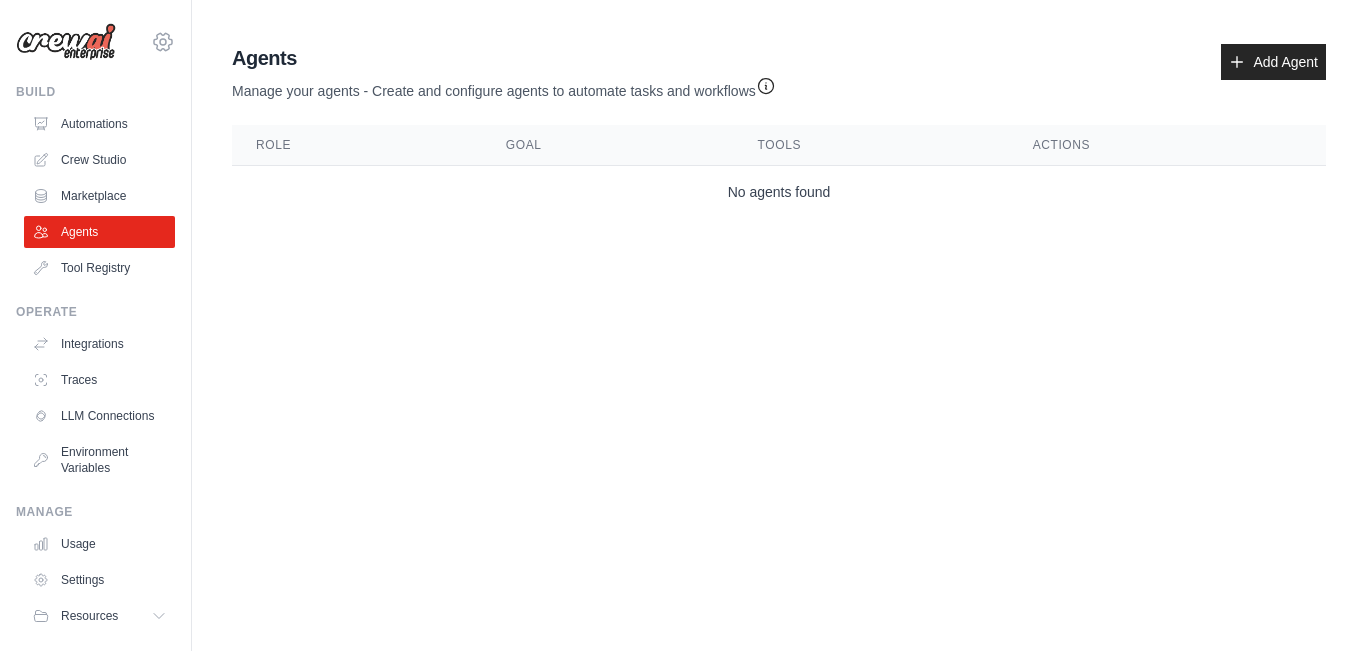 click 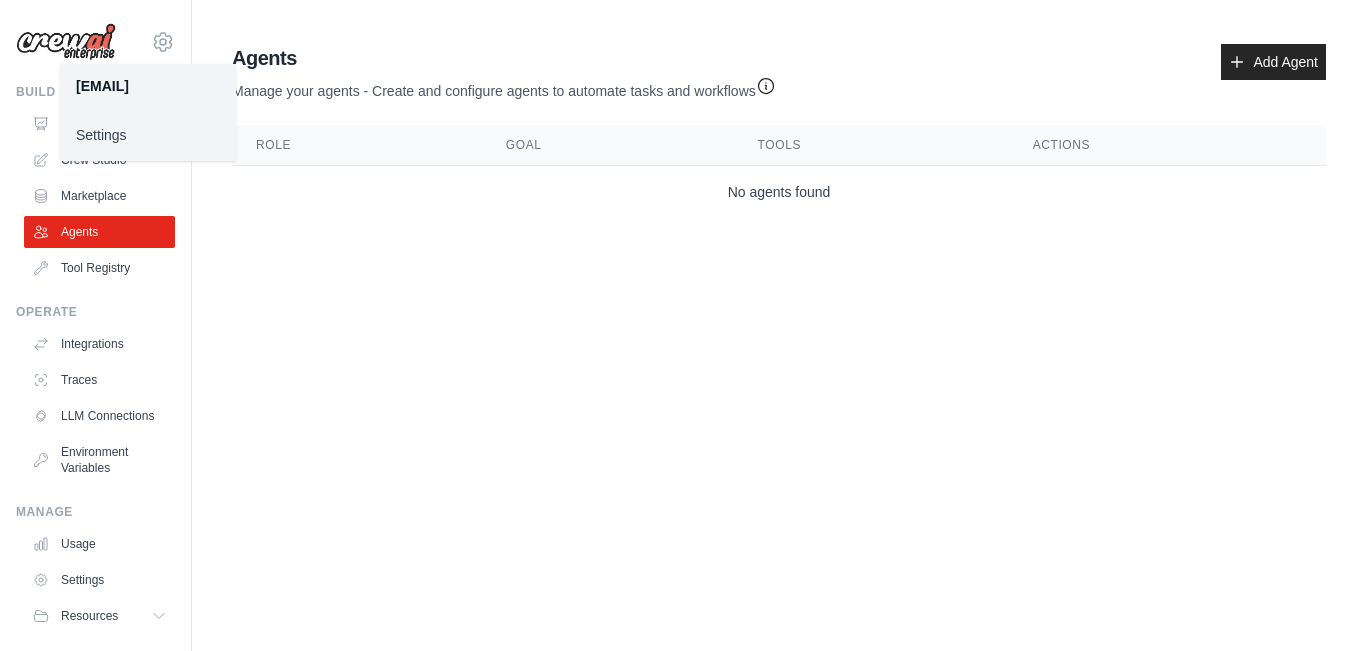 click on "Settings" at bounding box center (148, 135) 